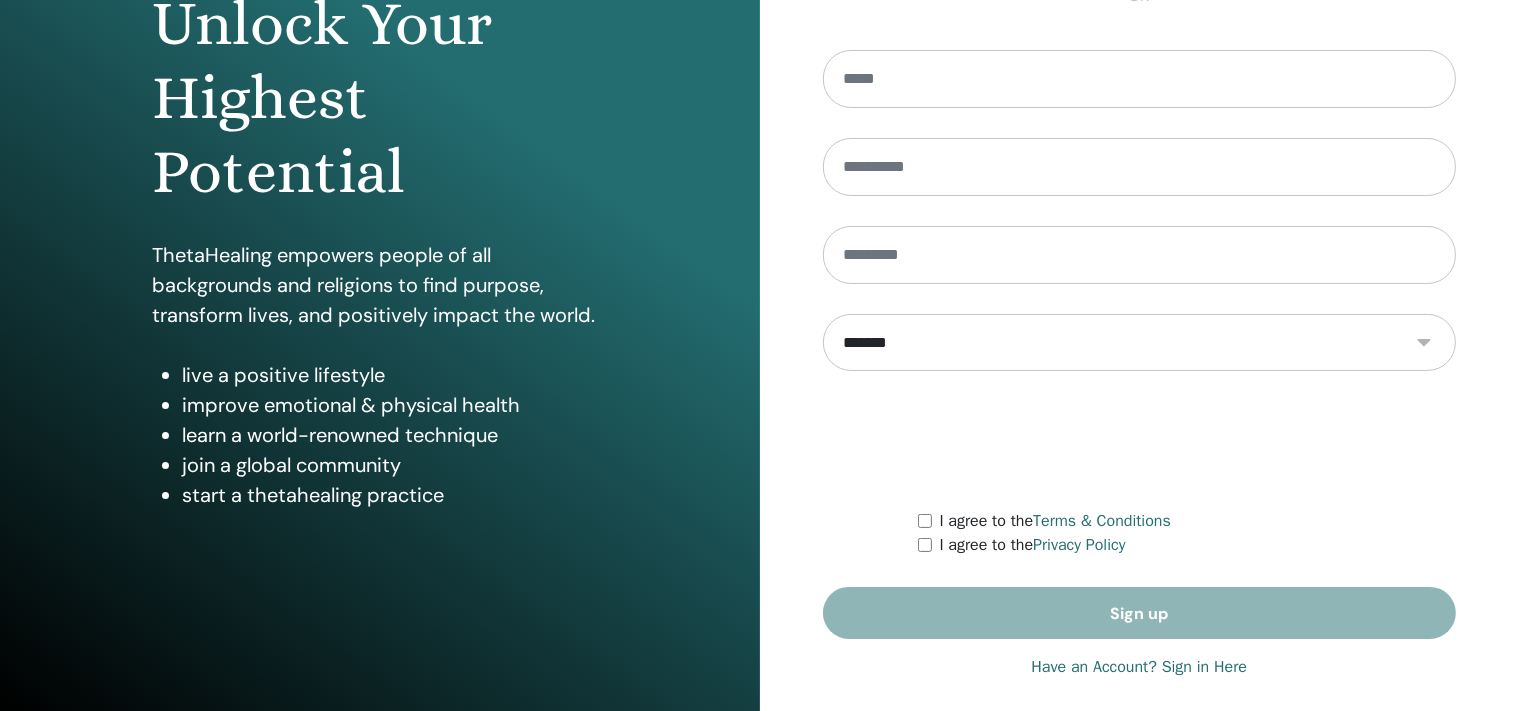 scroll, scrollTop: 248, scrollLeft: 0, axis: vertical 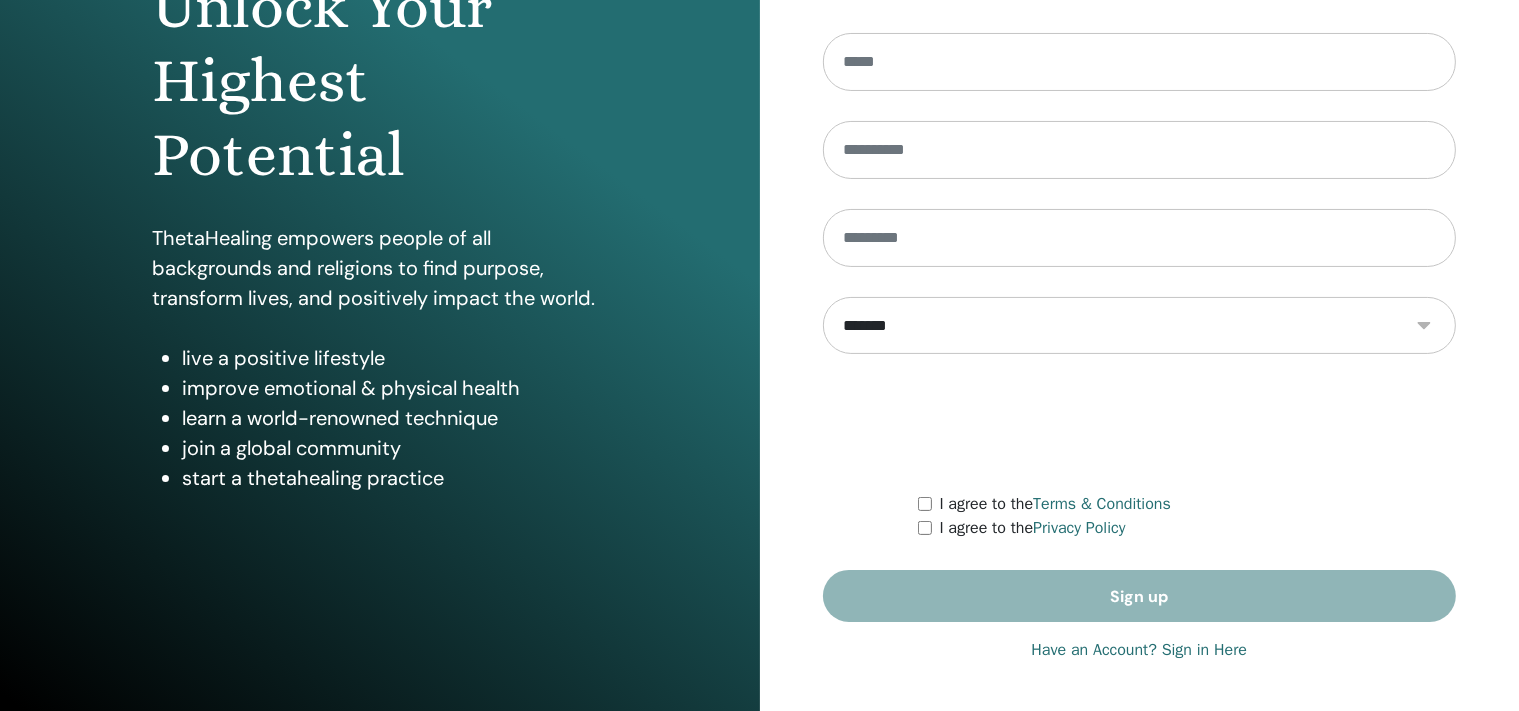 click on "Have an Account? Sign in Here" at bounding box center (1139, 650) 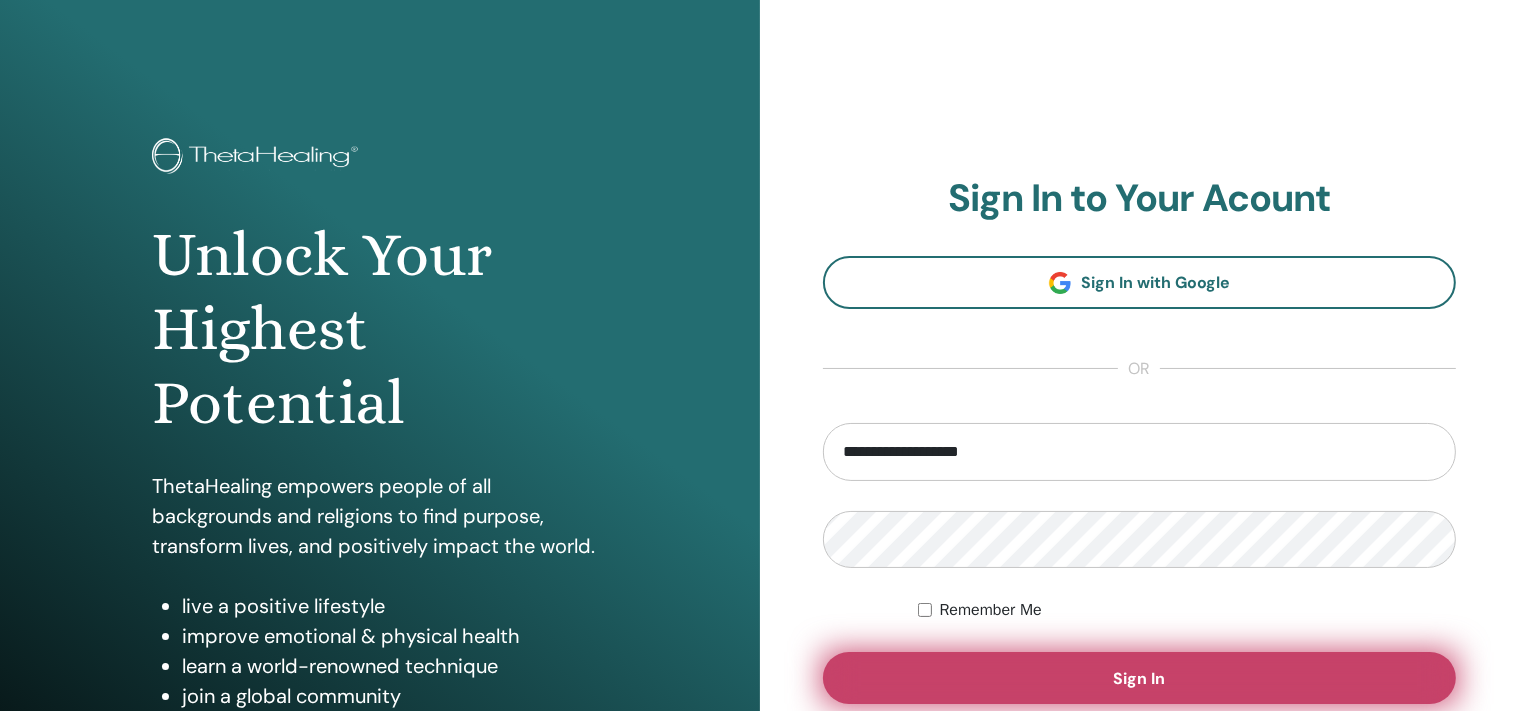 scroll, scrollTop: 0, scrollLeft: 0, axis: both 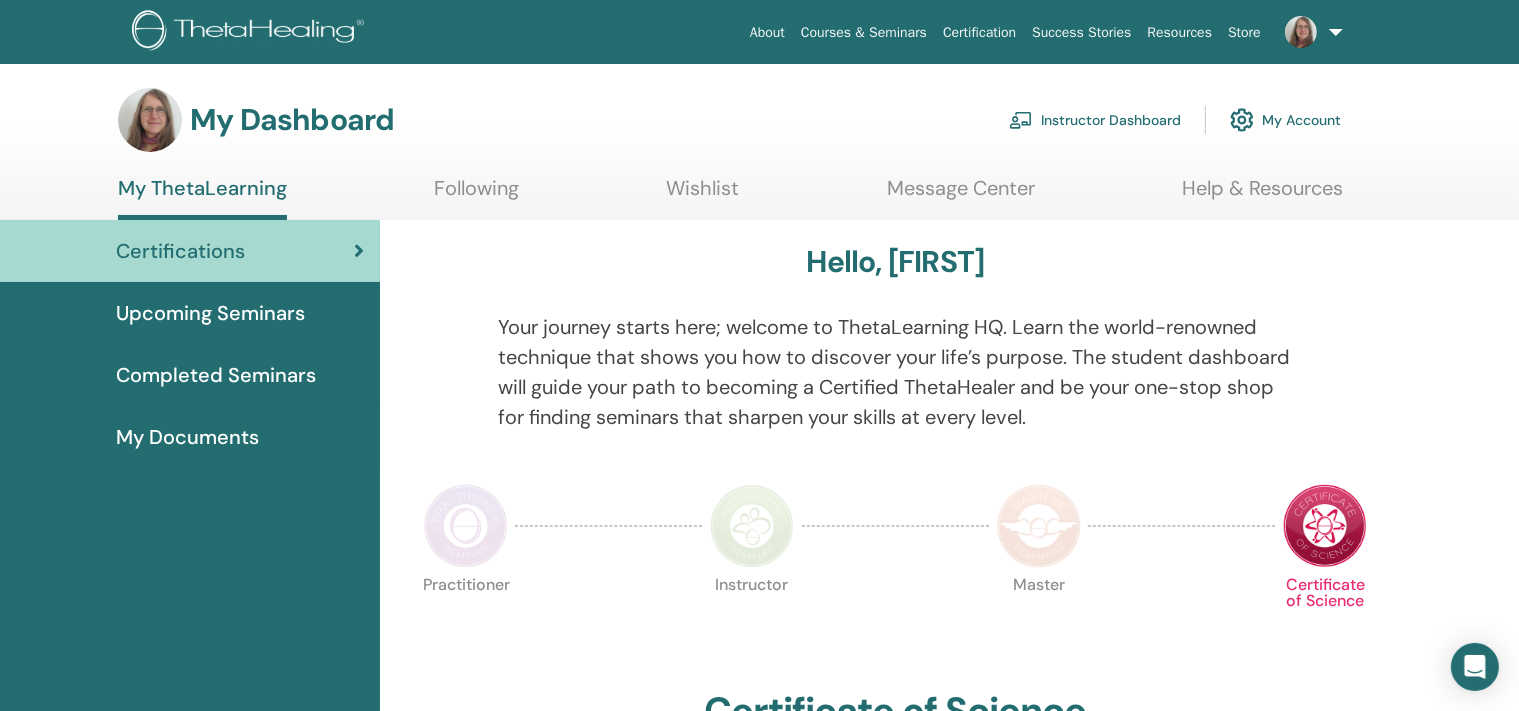 click on "Instructor Dashboard" at bounding box center (1095, 120) 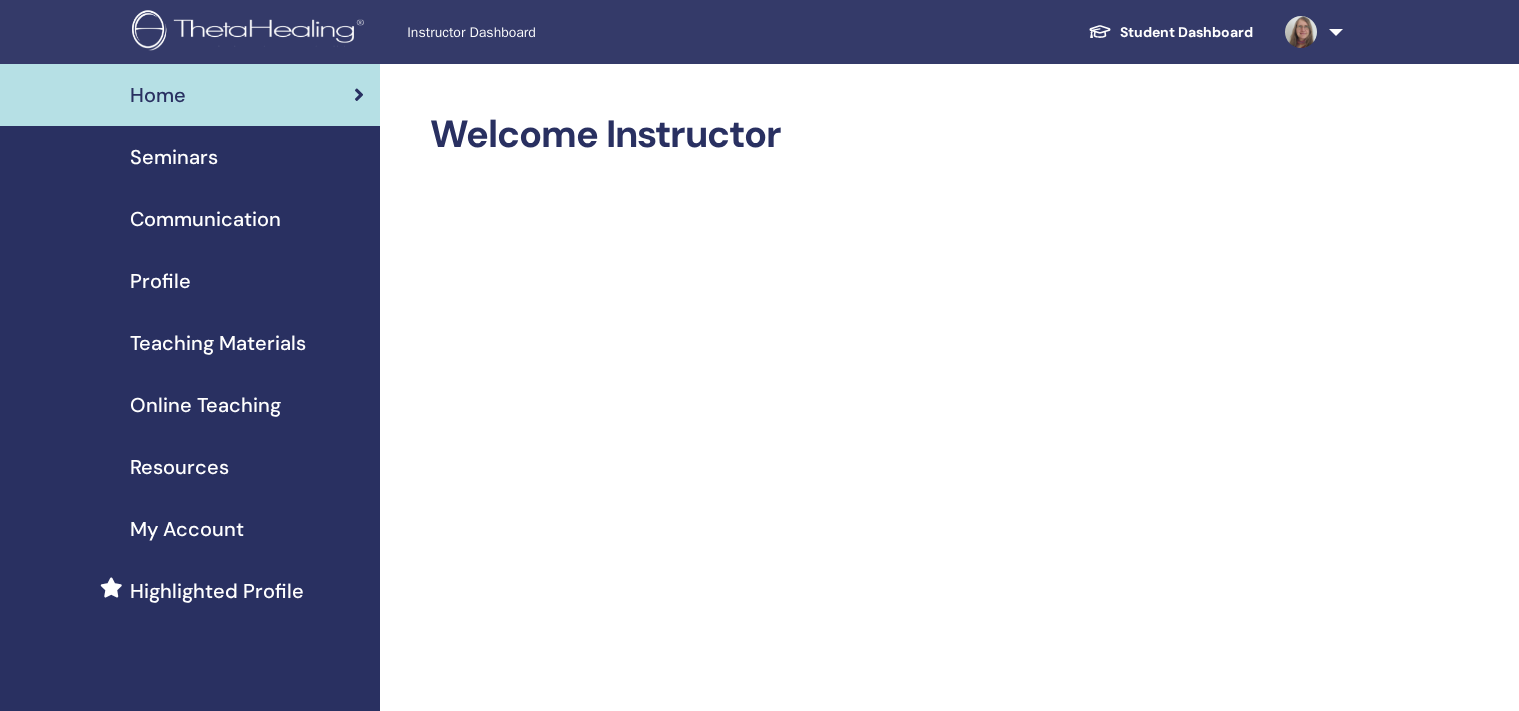 scroll, scrollTop: 0, scrollLeft: 0, axis: both 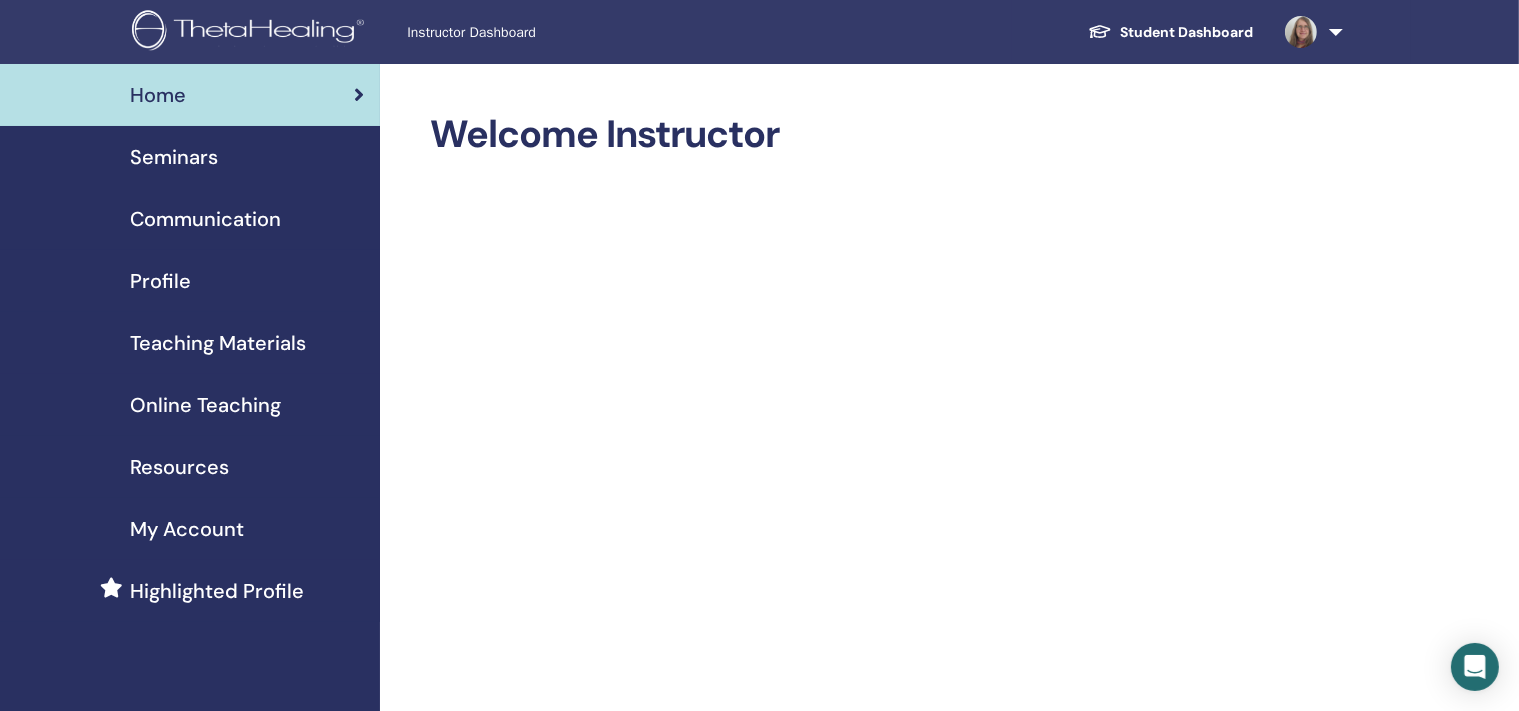 click on "Seminars" at bounding box center [174, 157] 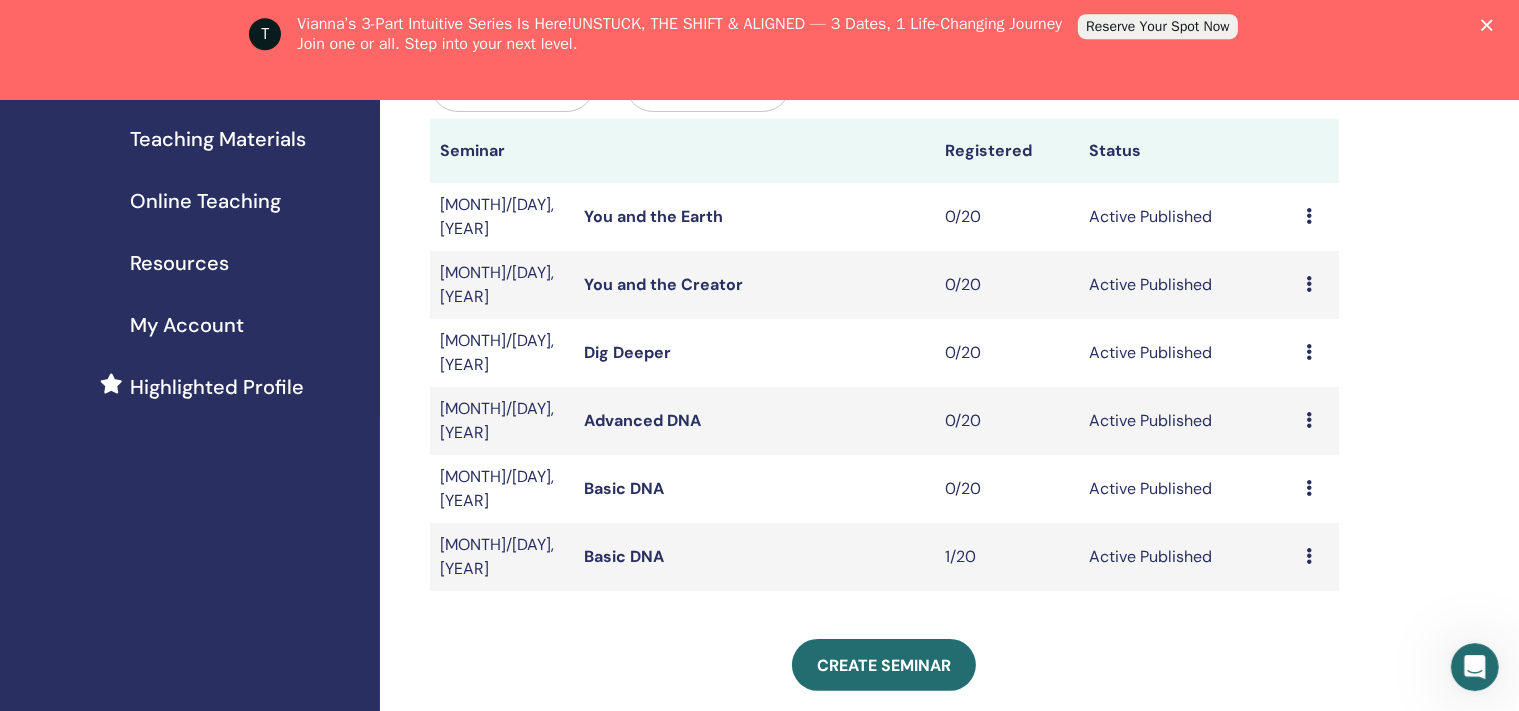 scroll, scrollTop: 307, scrollLeft: 0, axis: vertical 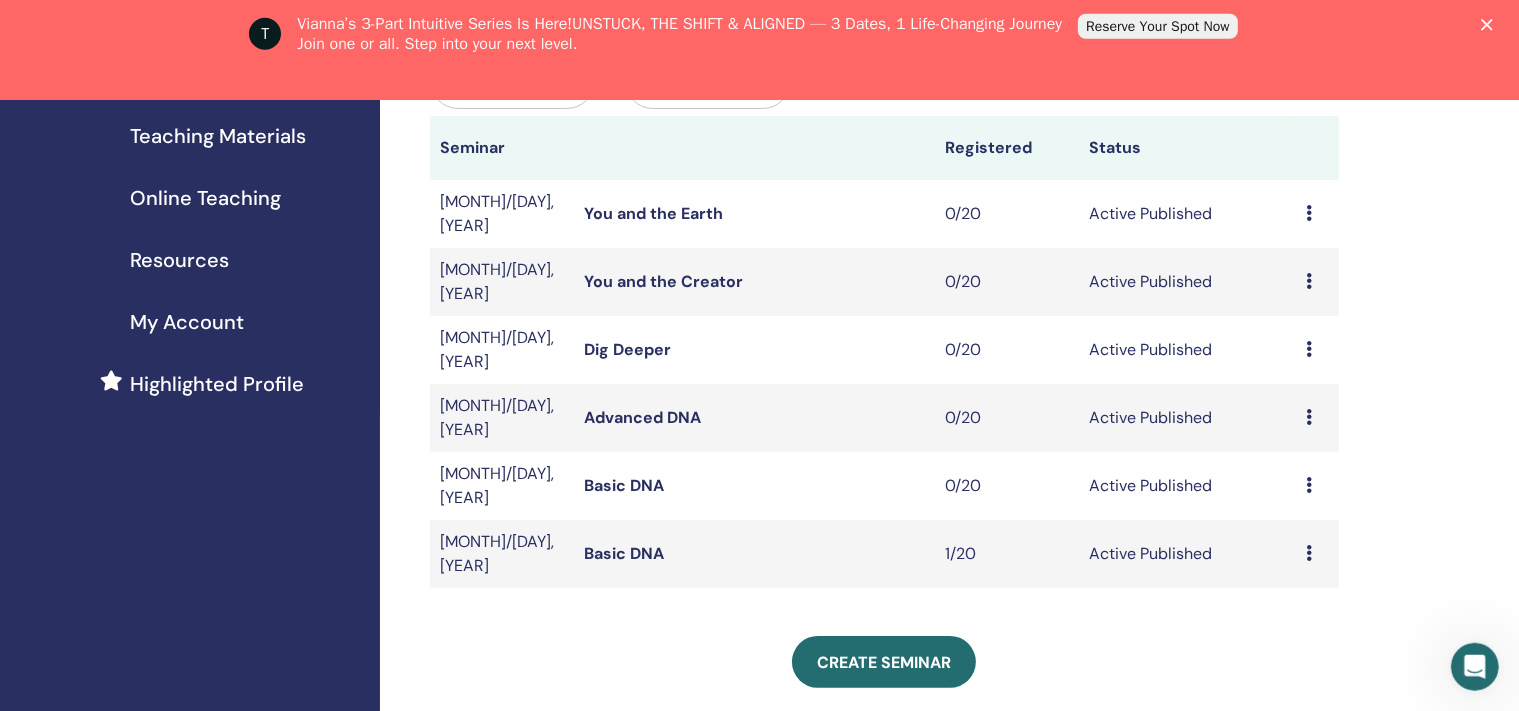 click on "Basic DNA" at bounding box center [624, 553] 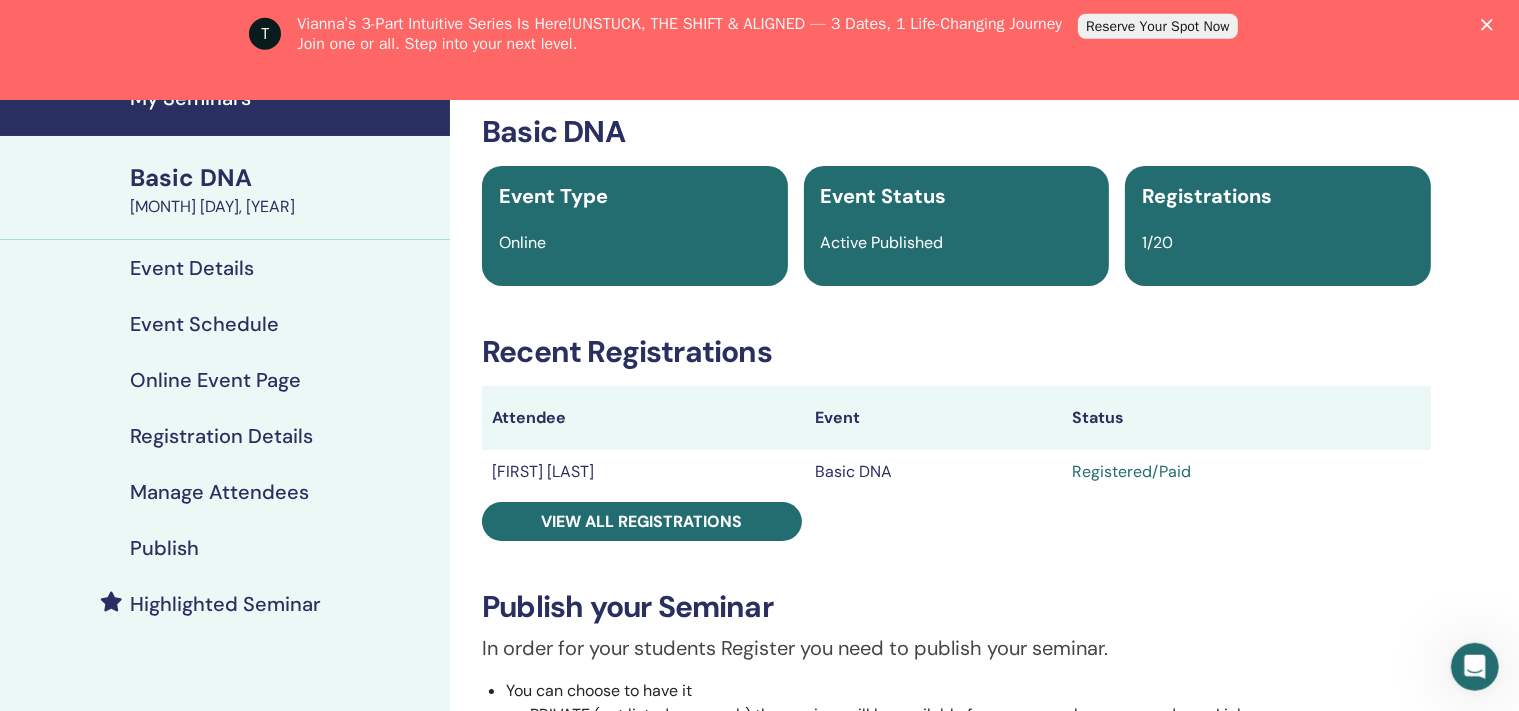 scroll, scrollTop: 108, scrollLeft: 0, axis: vertical 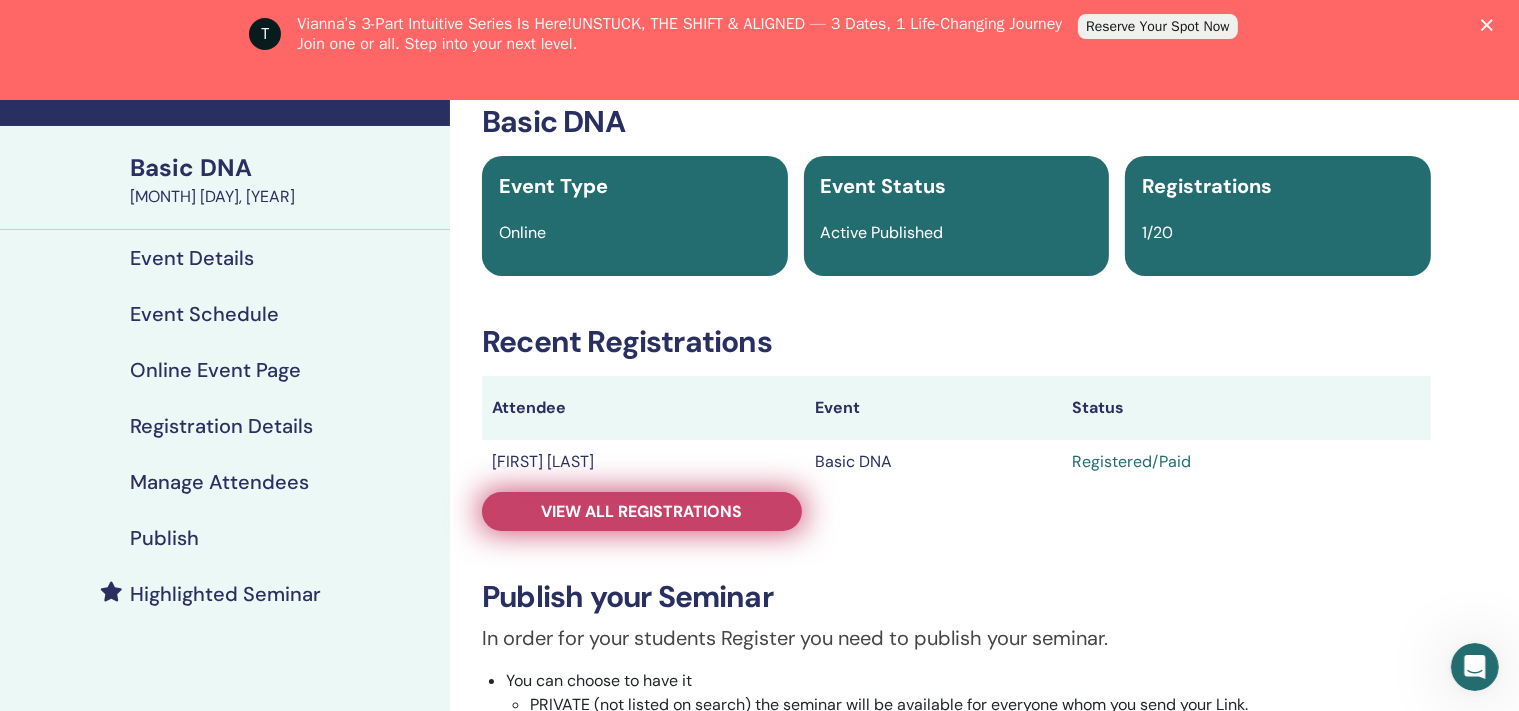 click on "View all registrations" at bounding box center [642, 511] 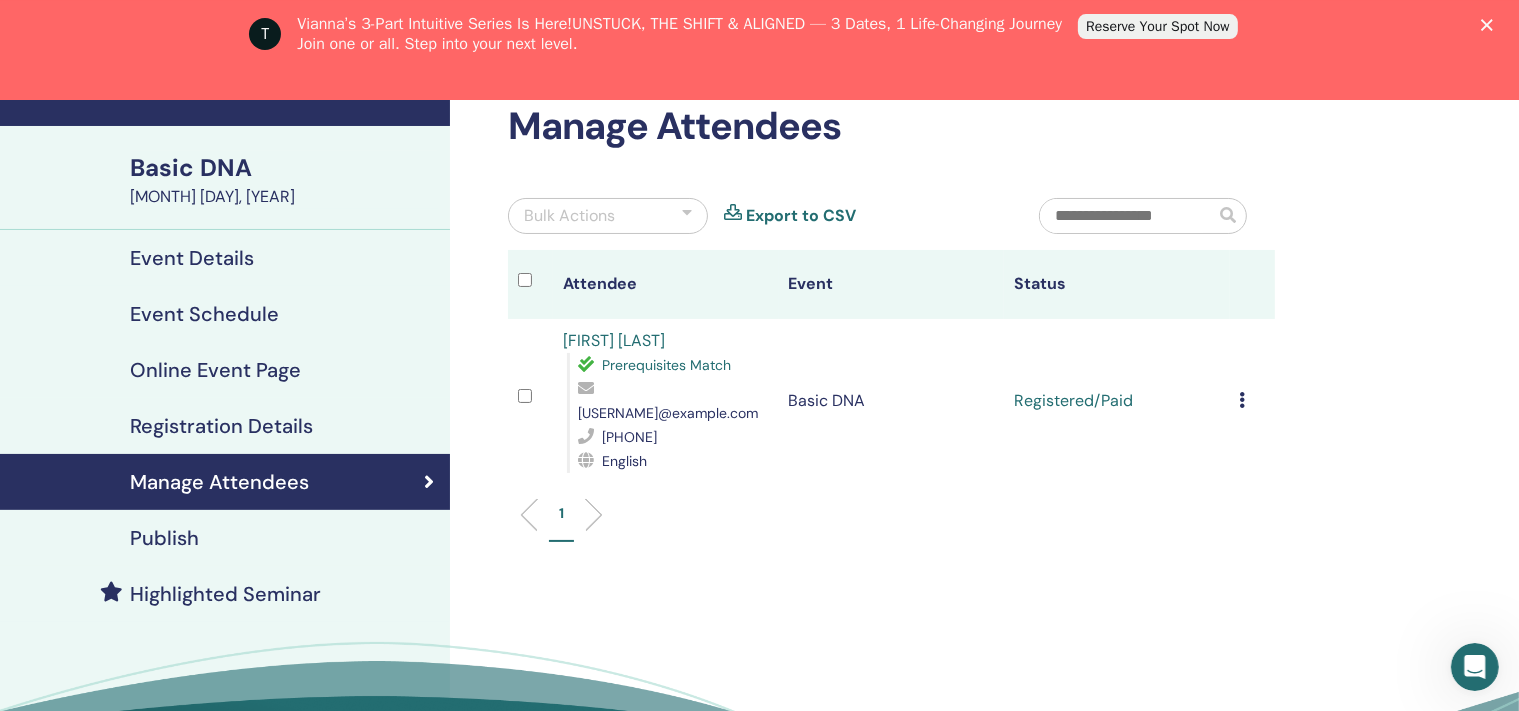 click at bounding box center [1243, 400] 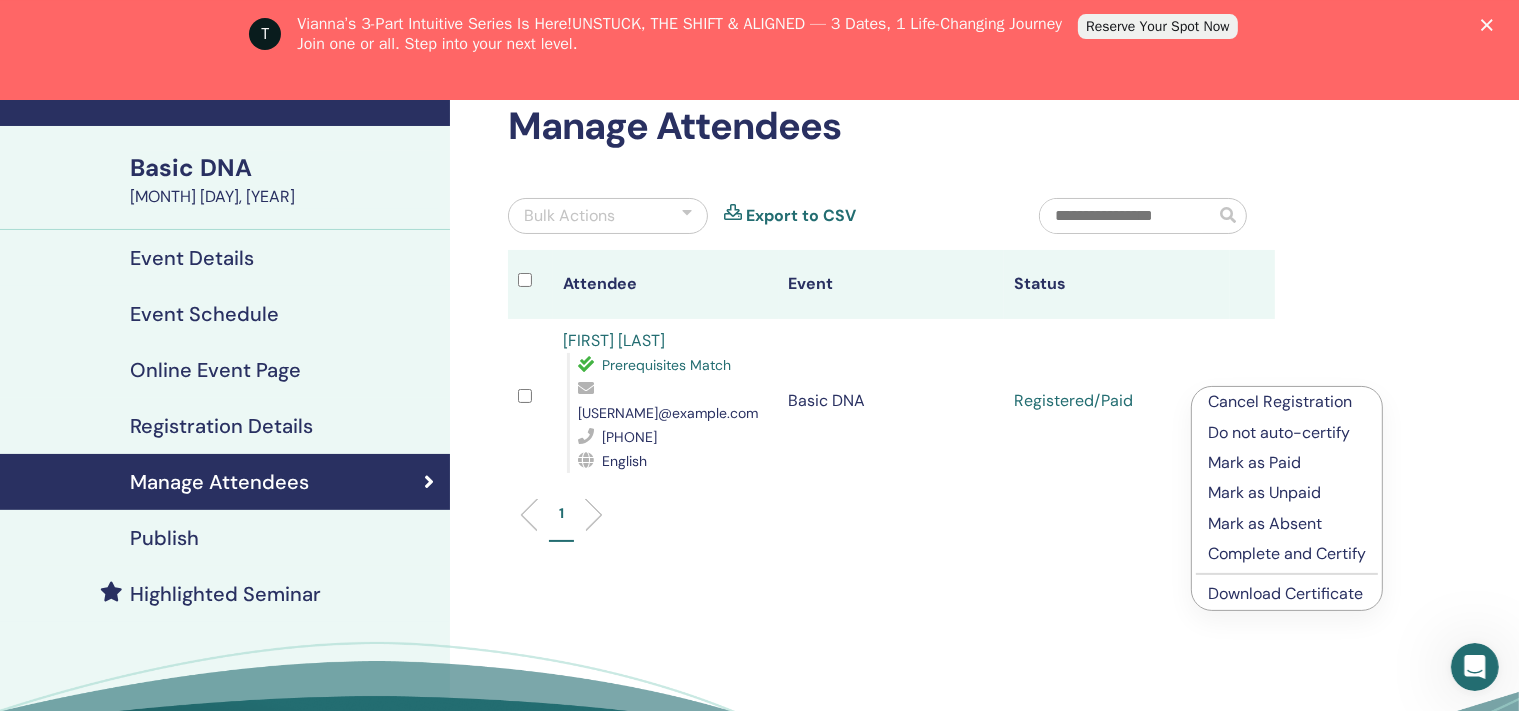 click on "Cancel Registration" at bounding box center (1287, 402) 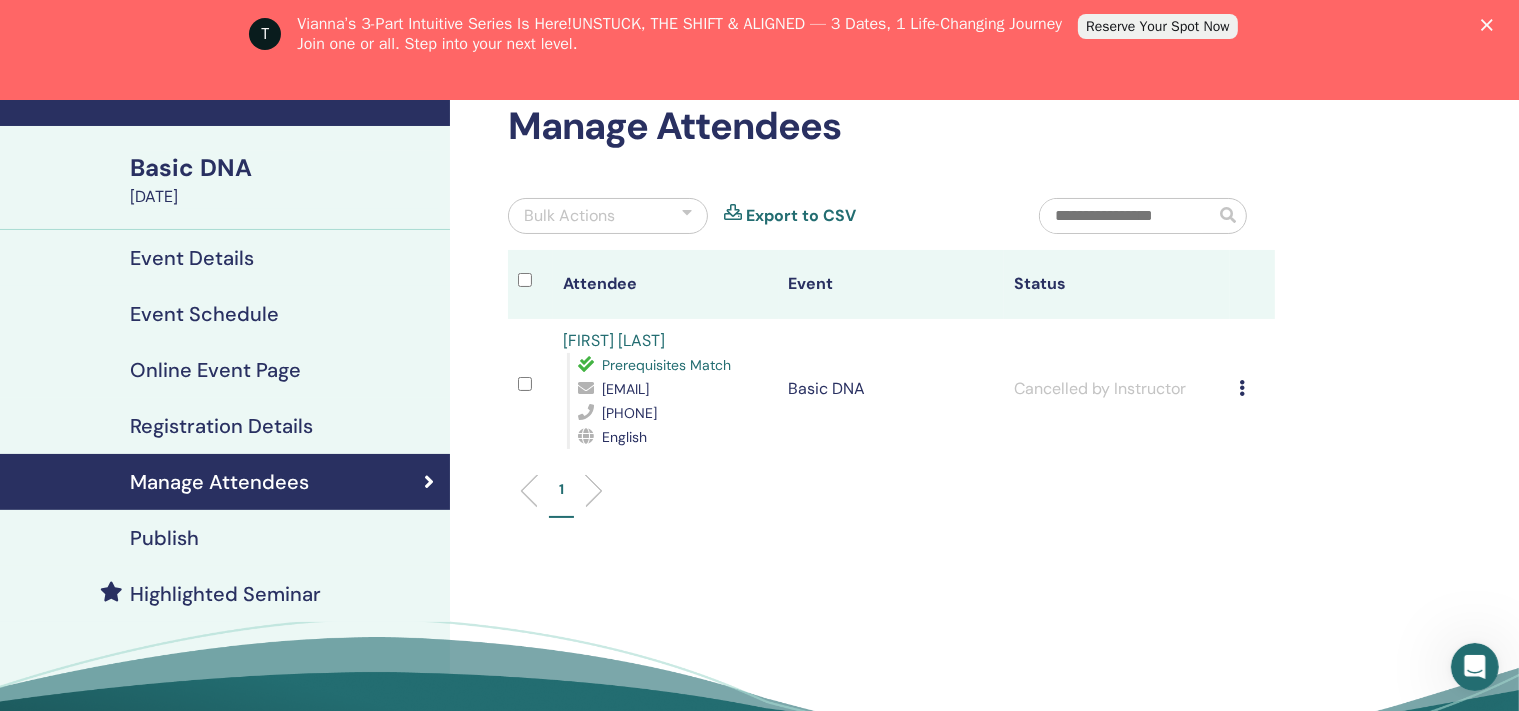scroll, scrollTop: 0, scrollLeft: 0, axis: both 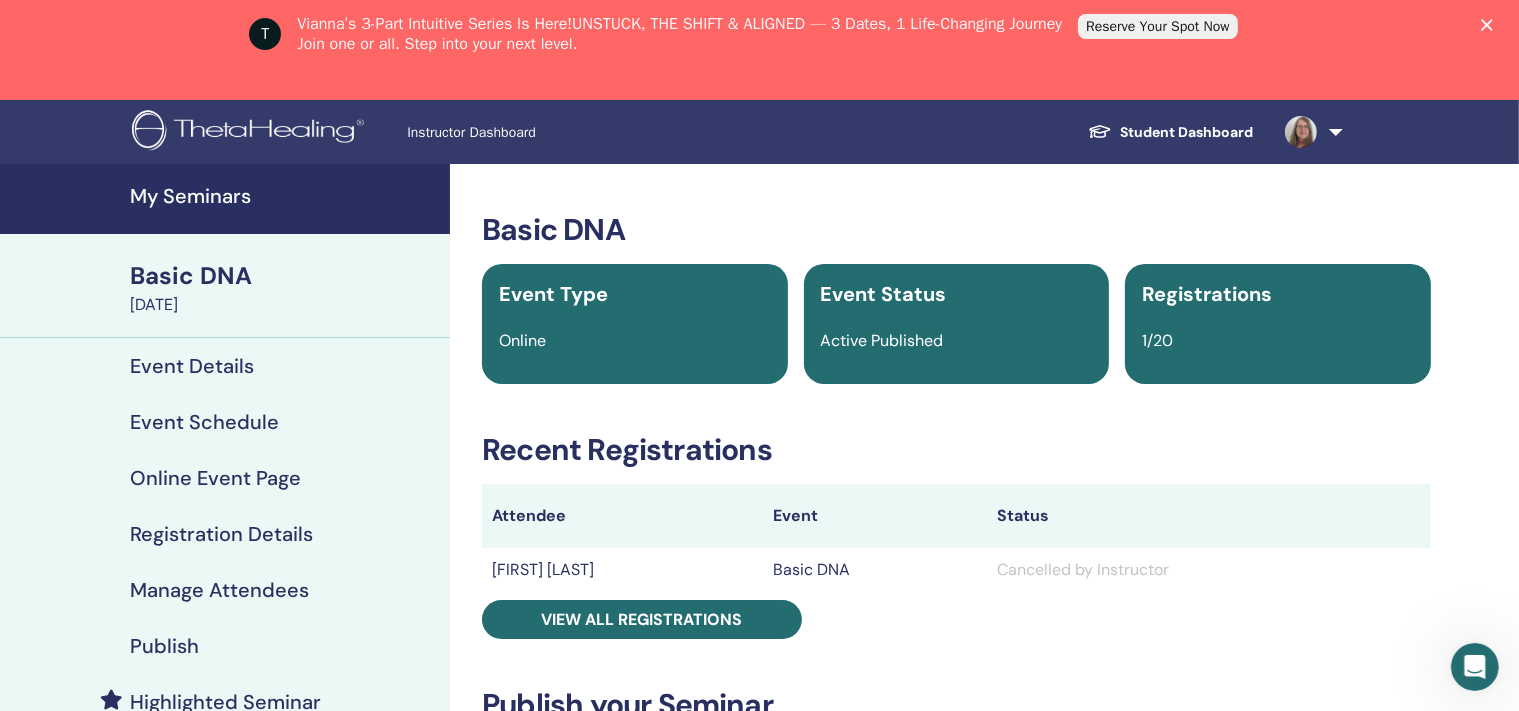 click on "My Seminars" at bounding box center [284, 196] 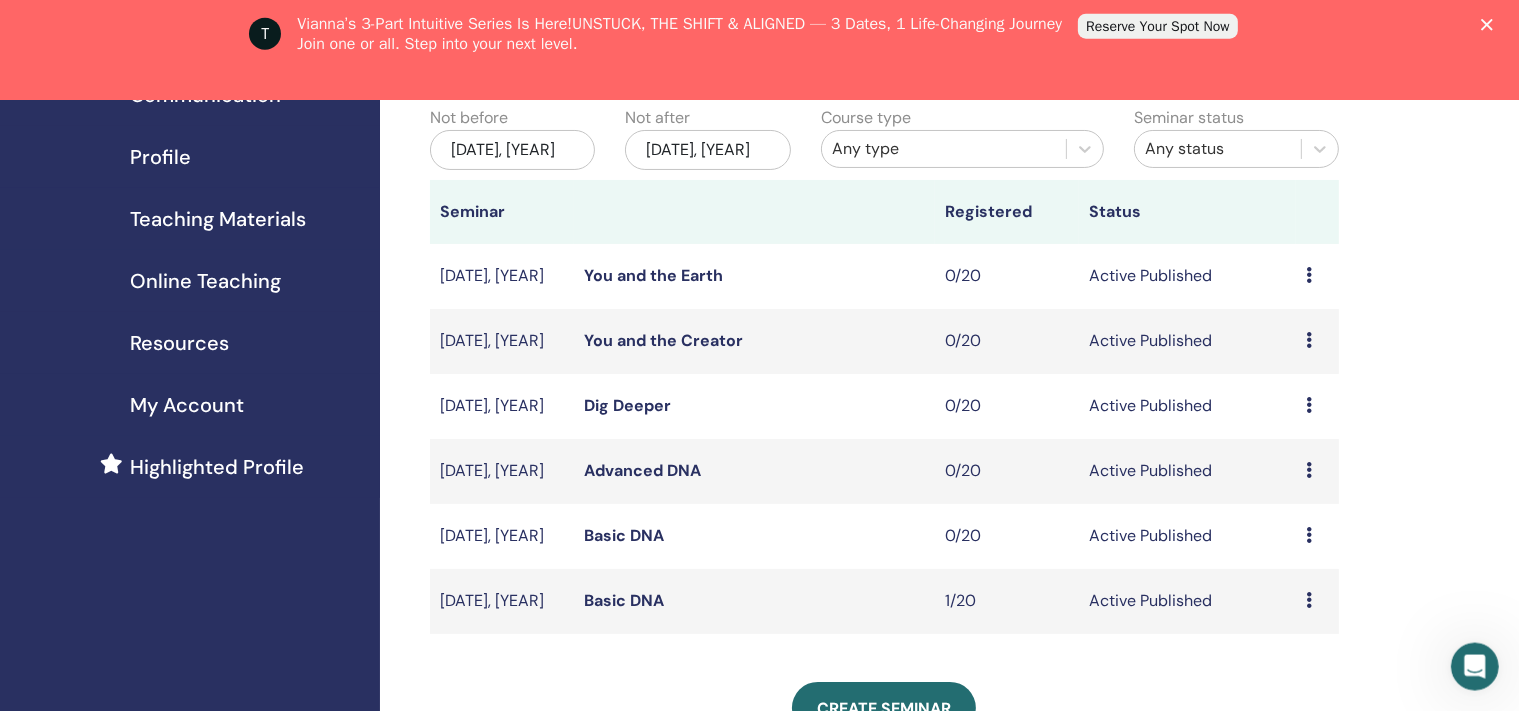 scroll, scrollTop: 225, scrollLeft: 0, axis: vertical 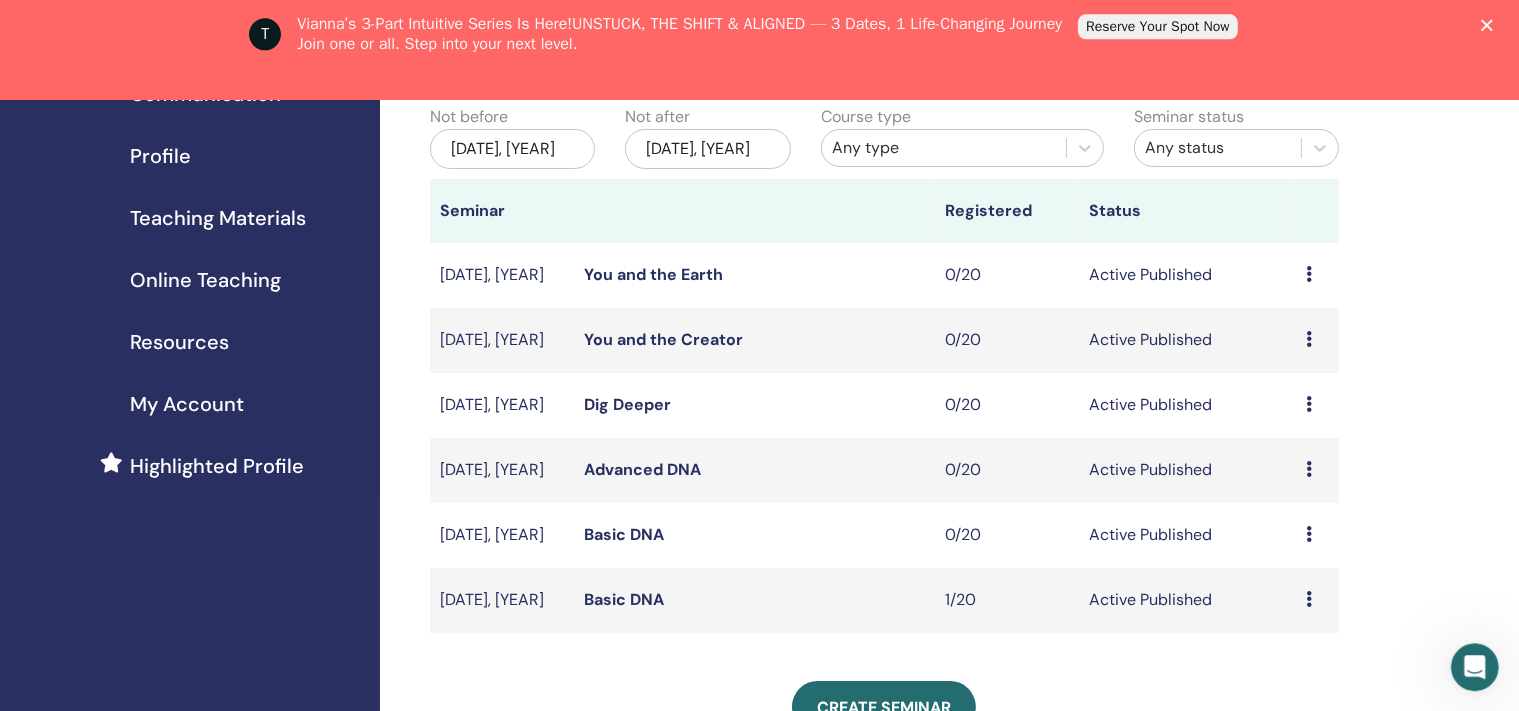 click at bounding box center (1309, 599) 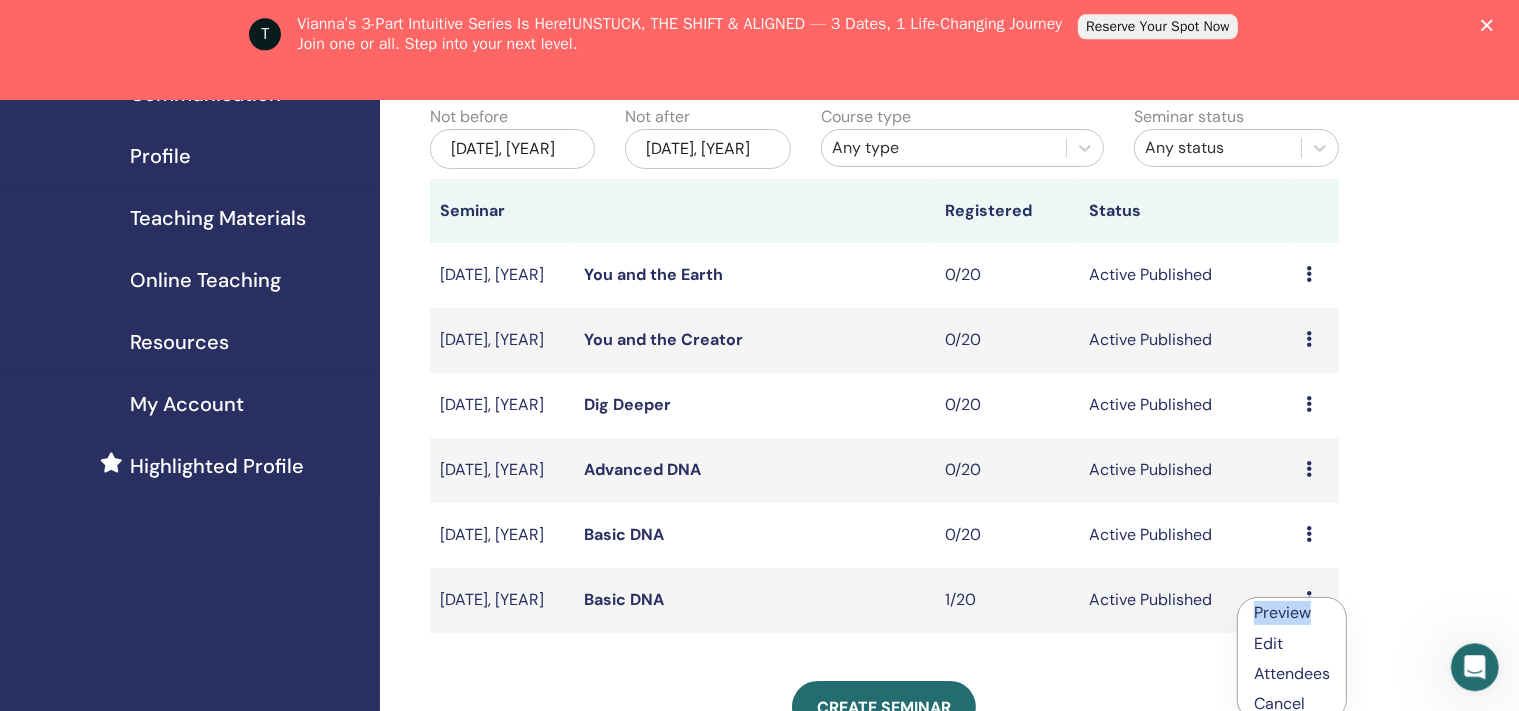 click on "Preview Edit Attendees Cancel" at bounding box center (1292, 659) 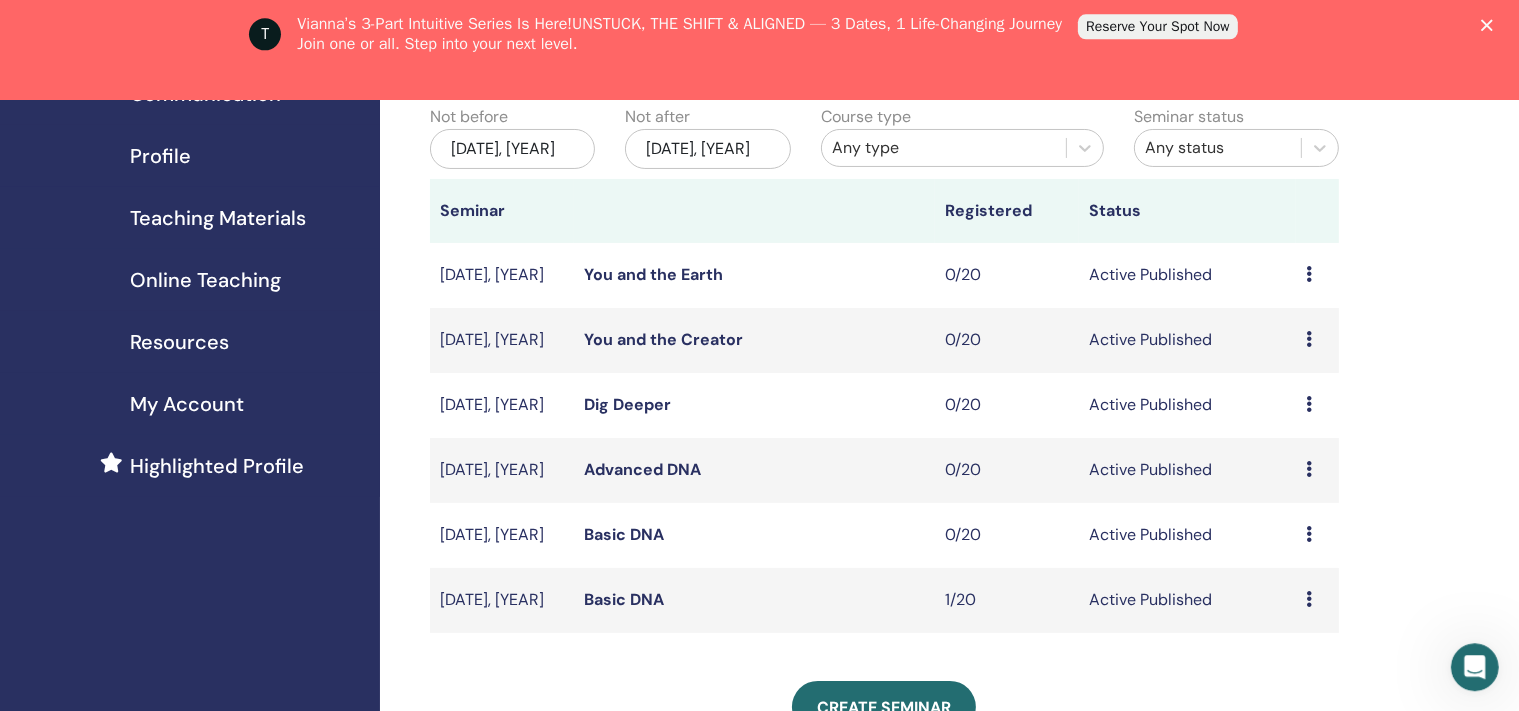 click at bounding box center [1309, 599] 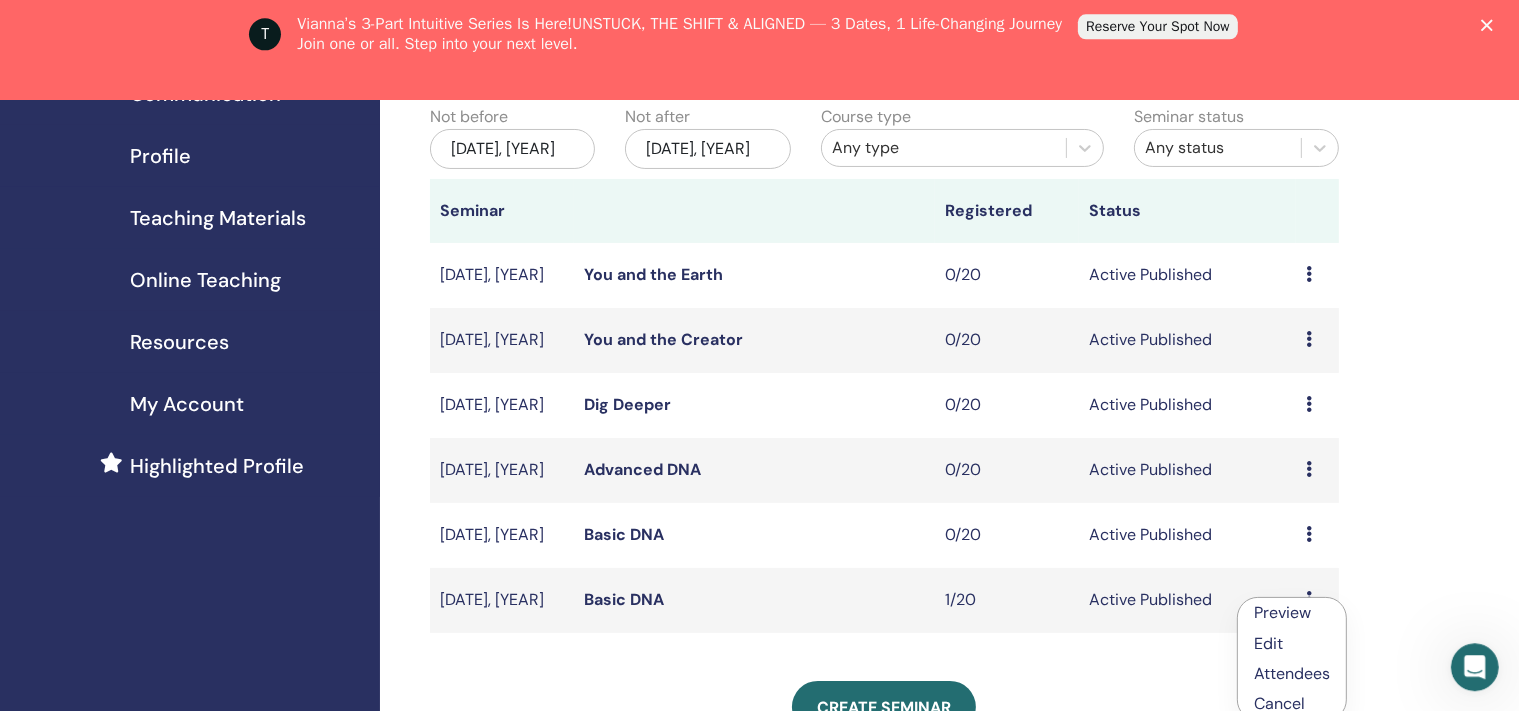 click on "Cancel" at bounding box center [1292, 704] 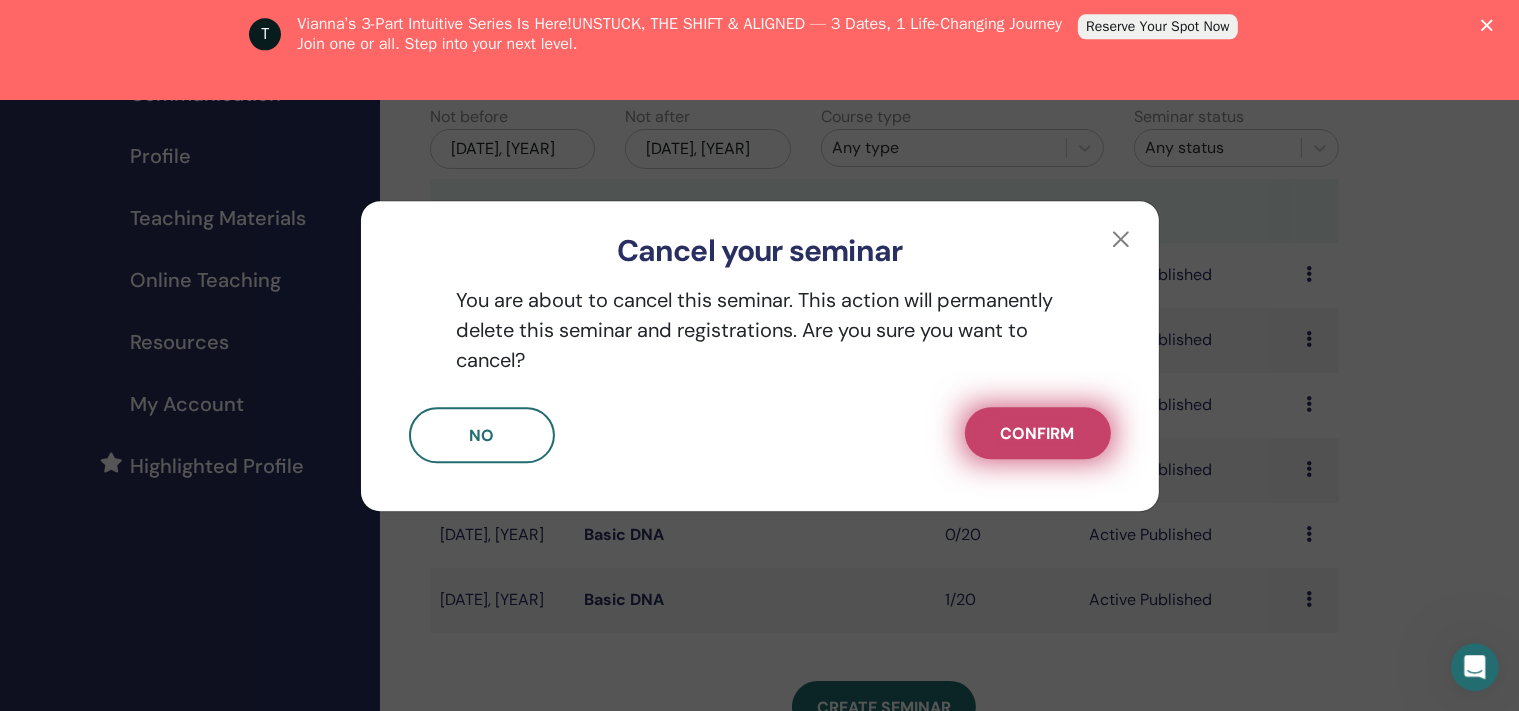 click on "Confirm" at bounding box center (1038, 433) 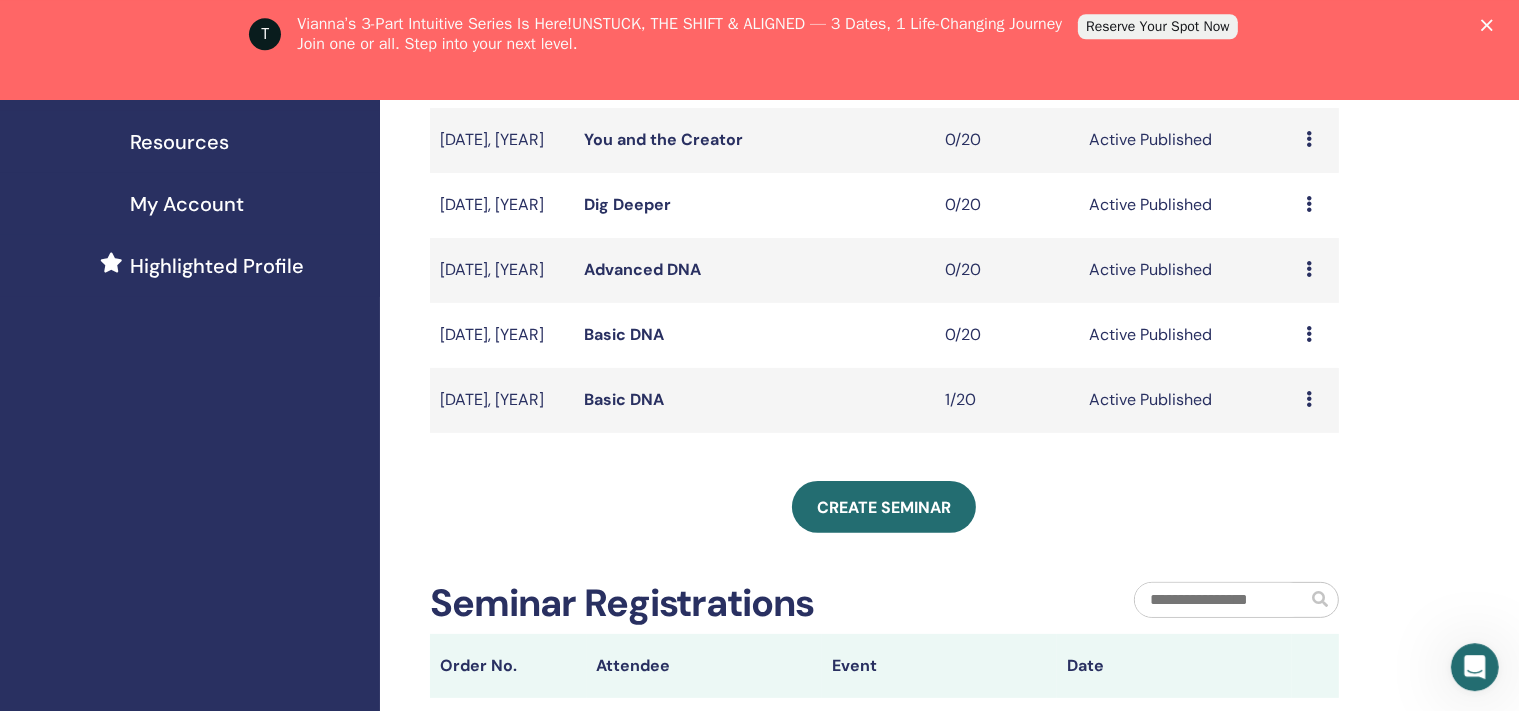 scroll, scrollTop: 469, scrollLeft: 0, axis: vertical 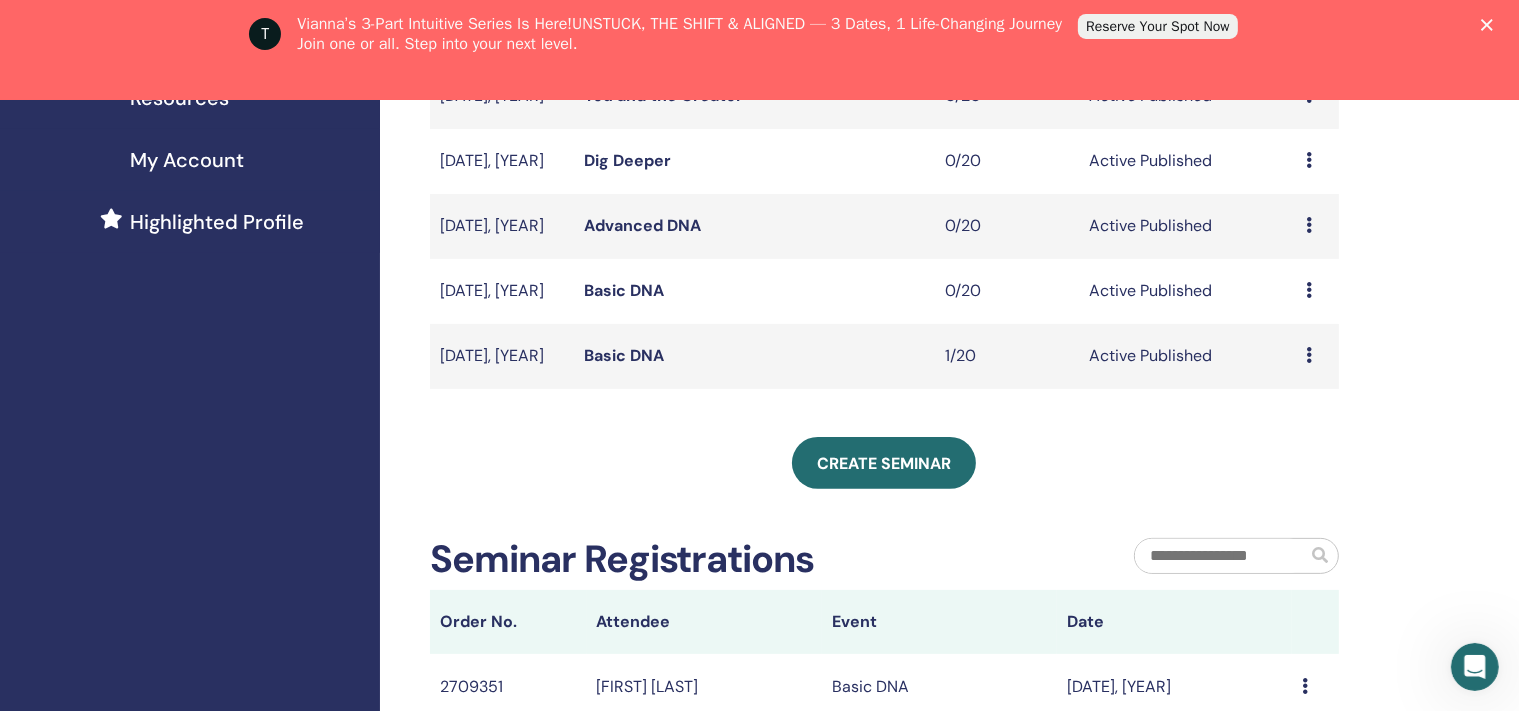 click on "Preview Edit Attendees Cancel" at bounding box center [1317, 356] 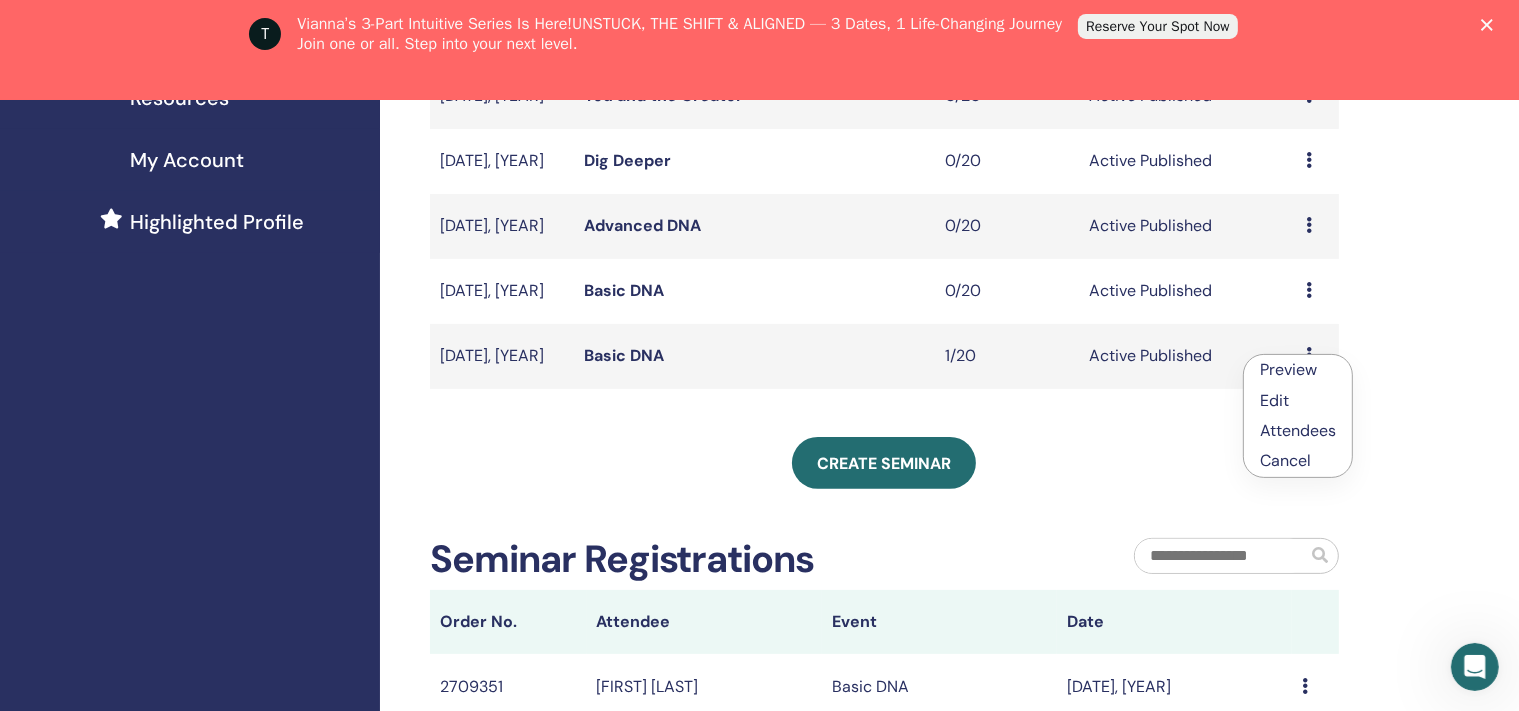 click on "Cancel" at bounding box center (1298, 461) 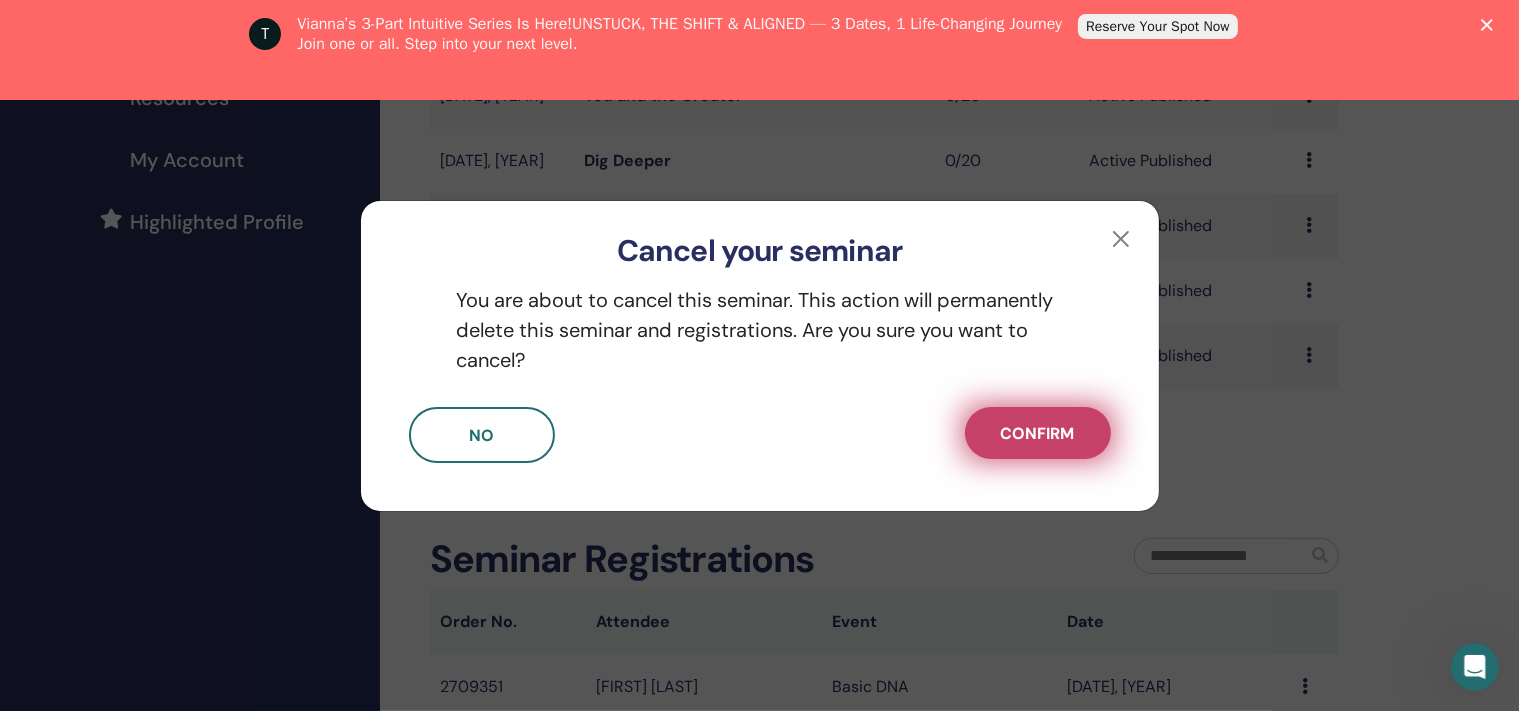 click on "Confirm" at bounding box center [1038, 433] 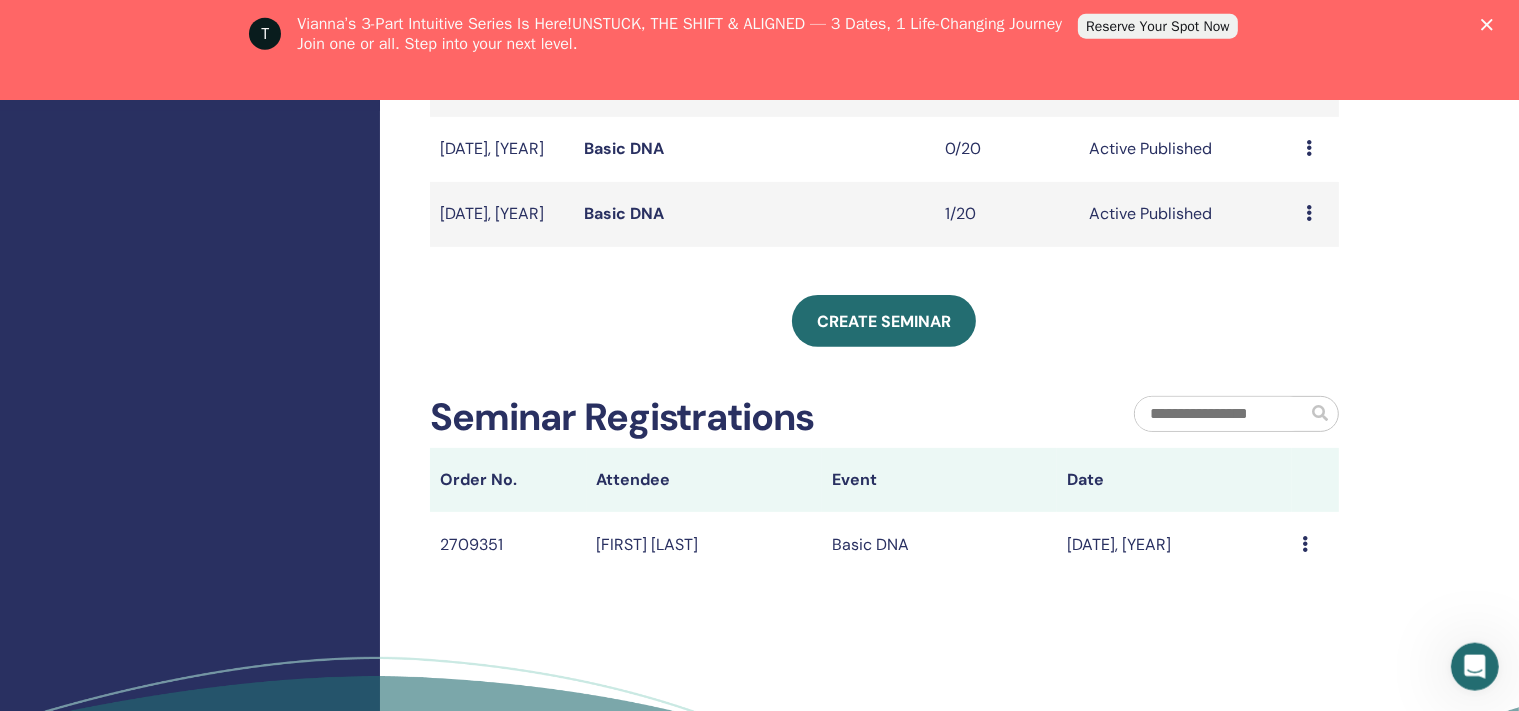 scroll, scrollTop: 610, scrollLeft: 0, axis: vertical 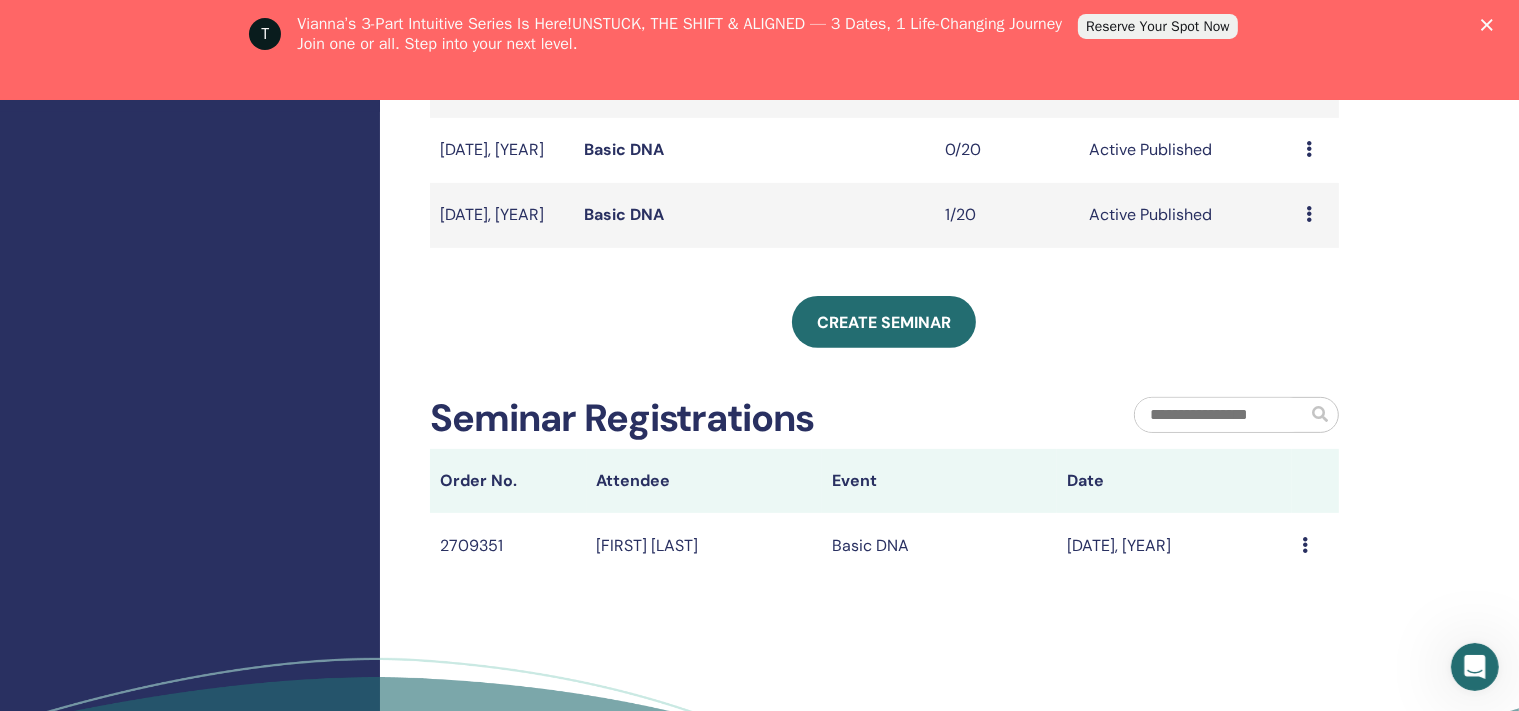 click at bounding box center (1305, 545) 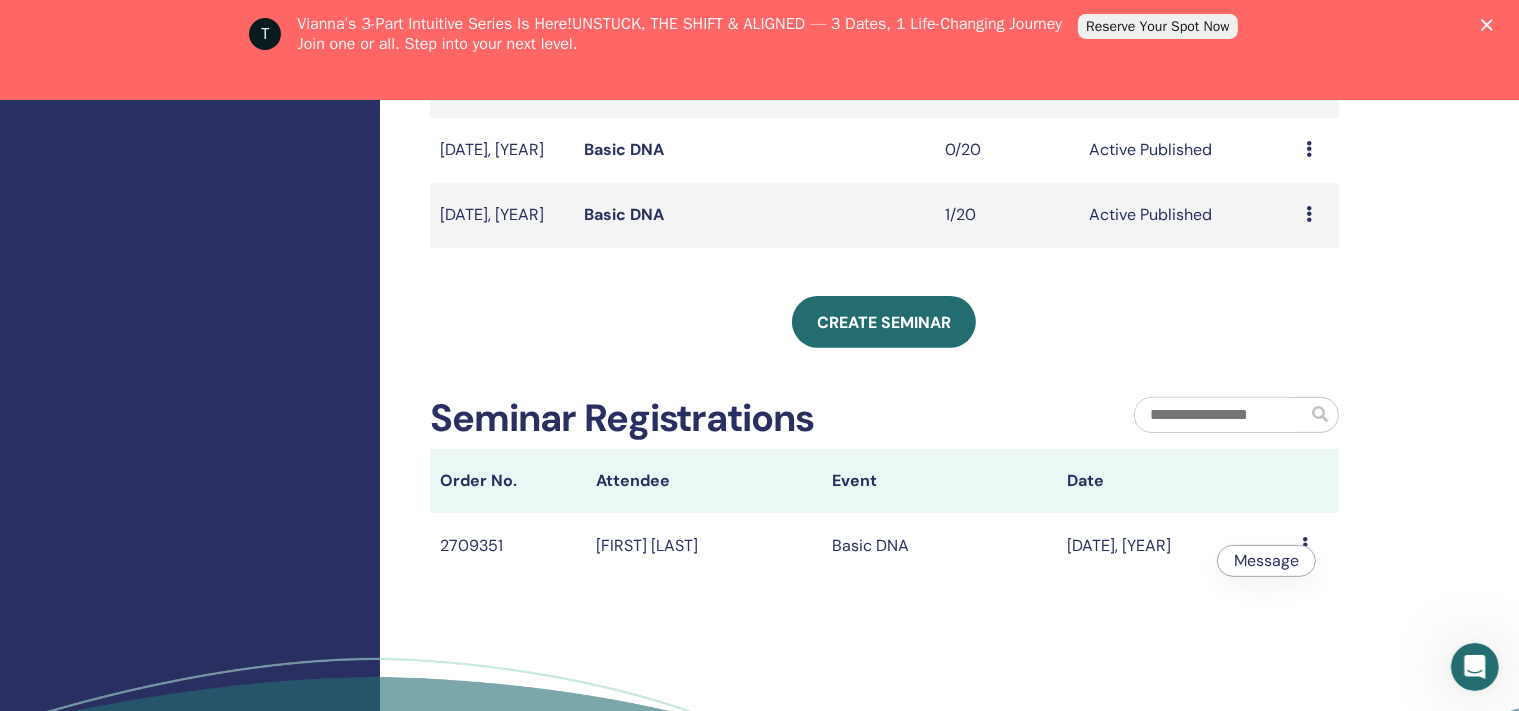 click on "My Seminars You can customize the filter to explore upcoming seminars beyond the next 3 months or check out seminars from over 3 months ago. Not before [DATE], [YEAR] Not after [DATE], [YEAR] Course type Any type Seminar status Any status Seminar Registered Status [DATE], [YEAR] You and the Earth 0/20 Active Published Preview Edit Attendees Cancel [DATE], [YEAR] You and the Creator 0/20 Active Published Preview Edit Attendees Cancel [DATE], [YEAR] Dig Deeper 0/20 Active Published Preview Edit Attendees Cancel [DATE], [YEAR] Advanced DNA 0/20 Active Published Preview Edit Attendees Cancel [DATE], [YEAR] Basic DNA 0/20 Active Published Preview Edit Attendees Cancel [DATE], [YEAR] Basic DNA 1/20 Active Published Preview Edit Attendees Cancel Create seminar Seminar Registrations Order No. Attendee Event Date 2709351 [FIRST] [LAST] [DATE], [YEAR]" at bounding box center (949, 206) 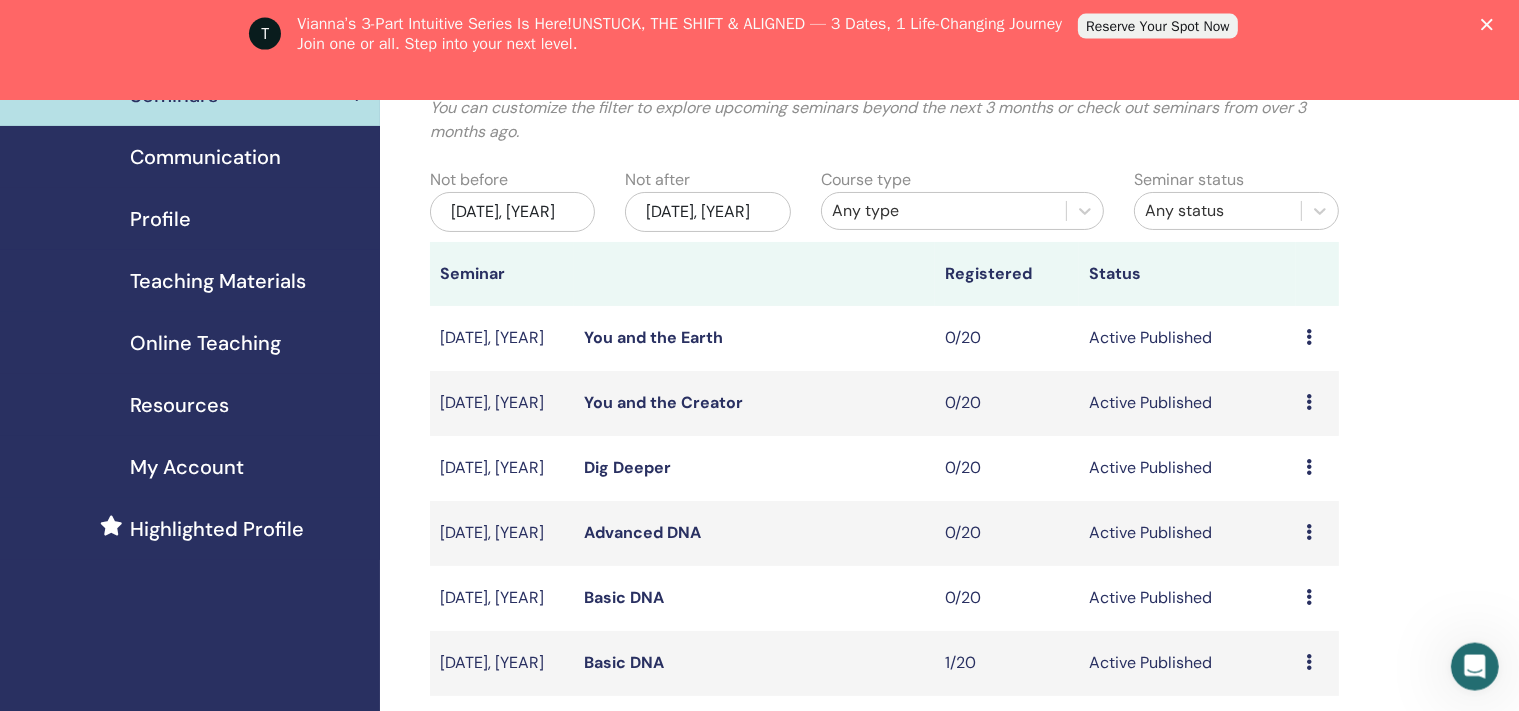 scroll, scrollTop: 0, scrollLeft: 0, axis: both 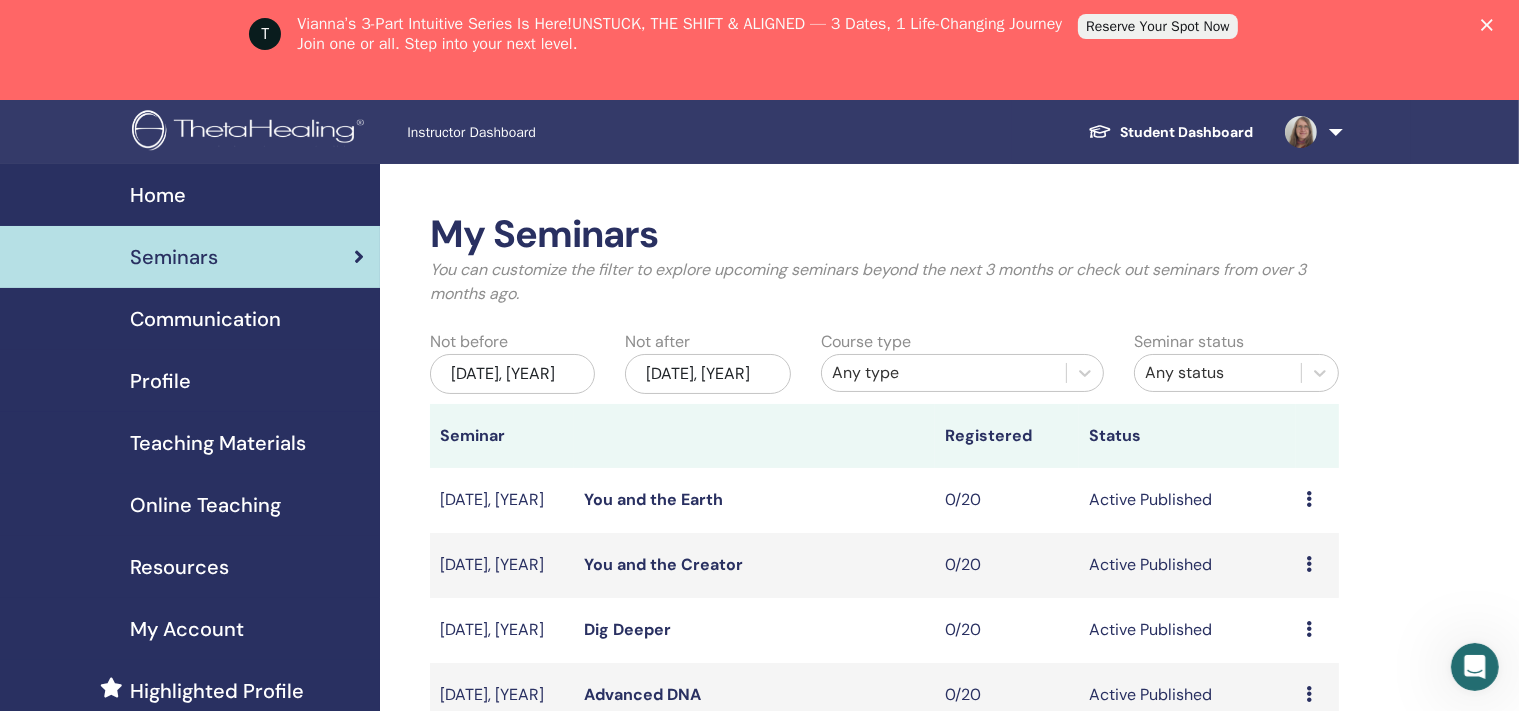 click 